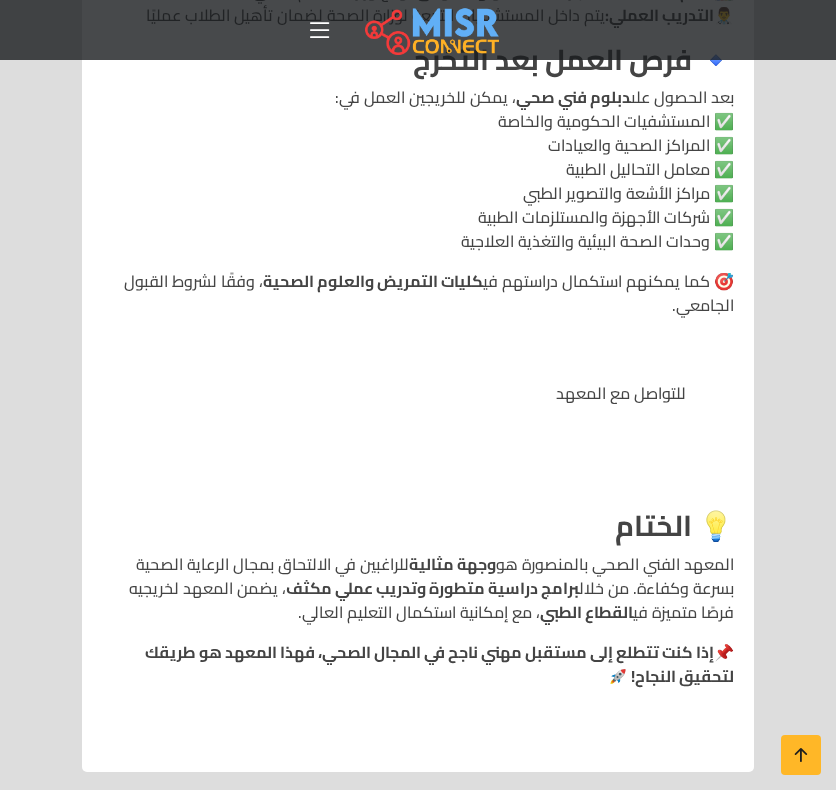 scroll, scrollTop: 3300, scrollLeft: 0, axis: vertical 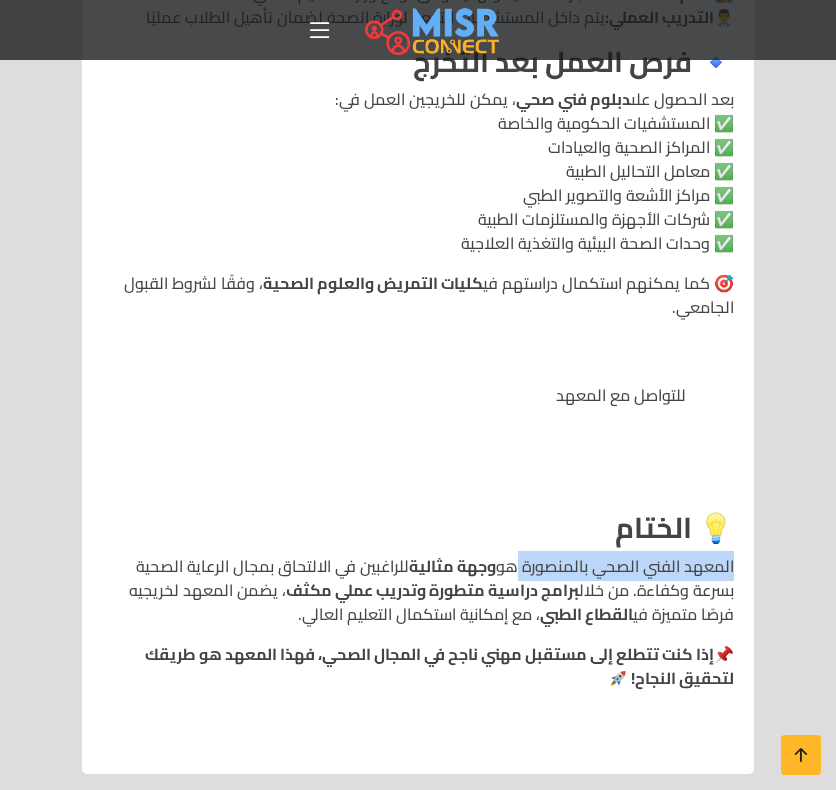 drag, startPoint x: 520, startPoint y: 563, endPoint x: 741, endPoint y: 563, distance: 221 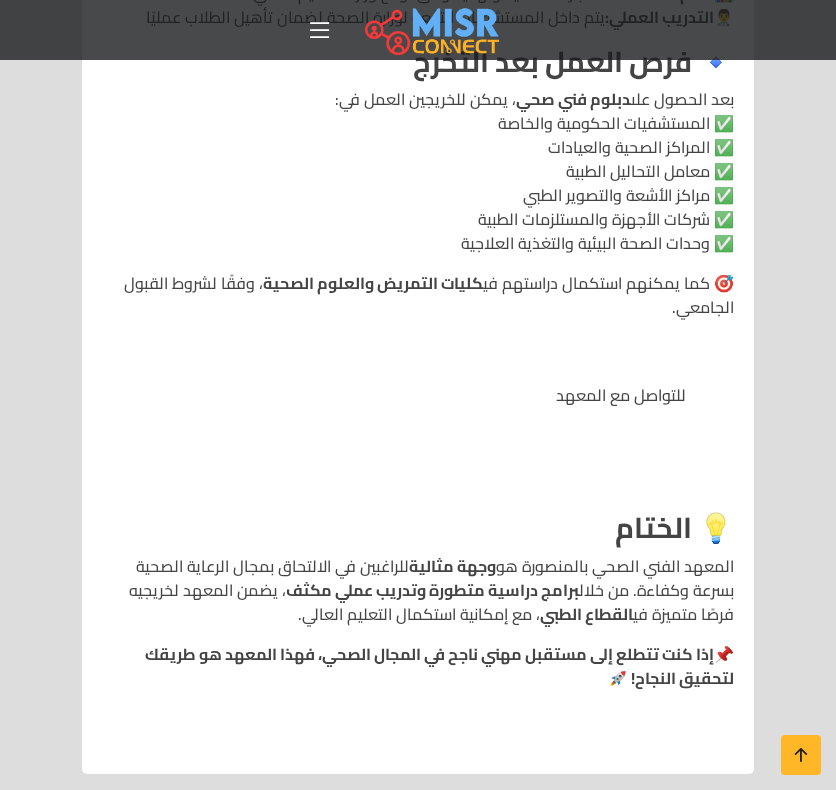 click on "برامج دراسية متطورة وتدريب عملي مكثف" at bounding box center [432, 590] 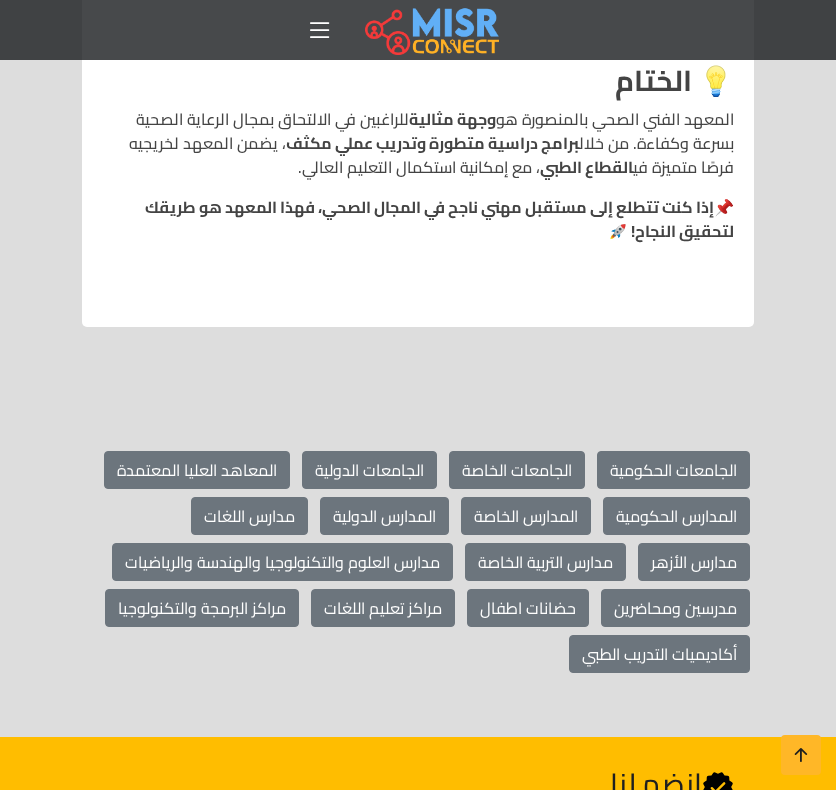 scroll, scrollTop: 3900, scrollLeft: 0, axis: vertical 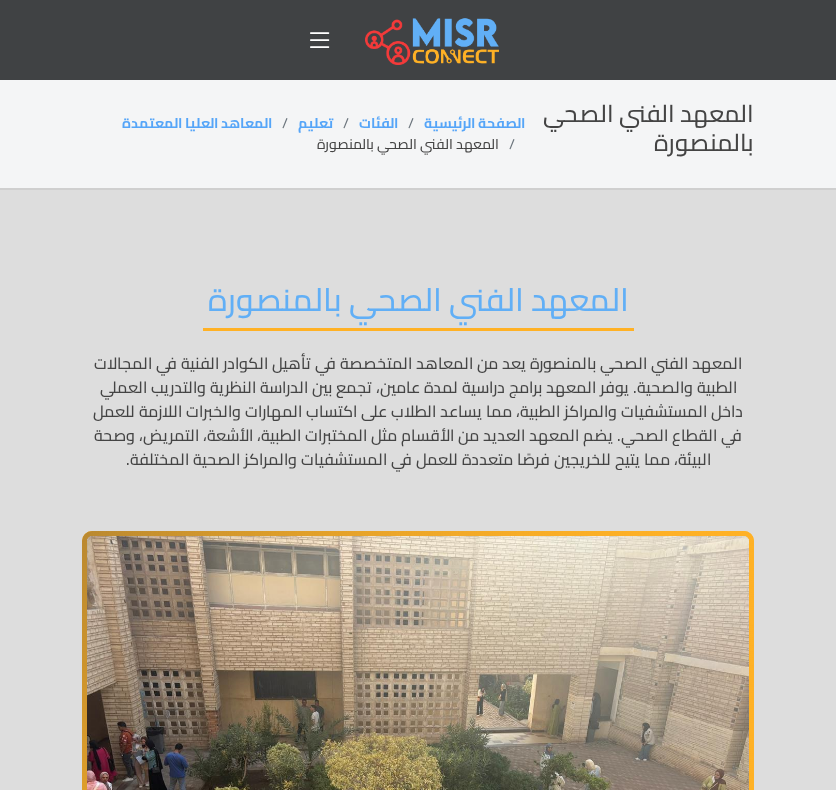 click on "المعهد الفني الصحي بالمنصورة" at bounding box center [418, 305] 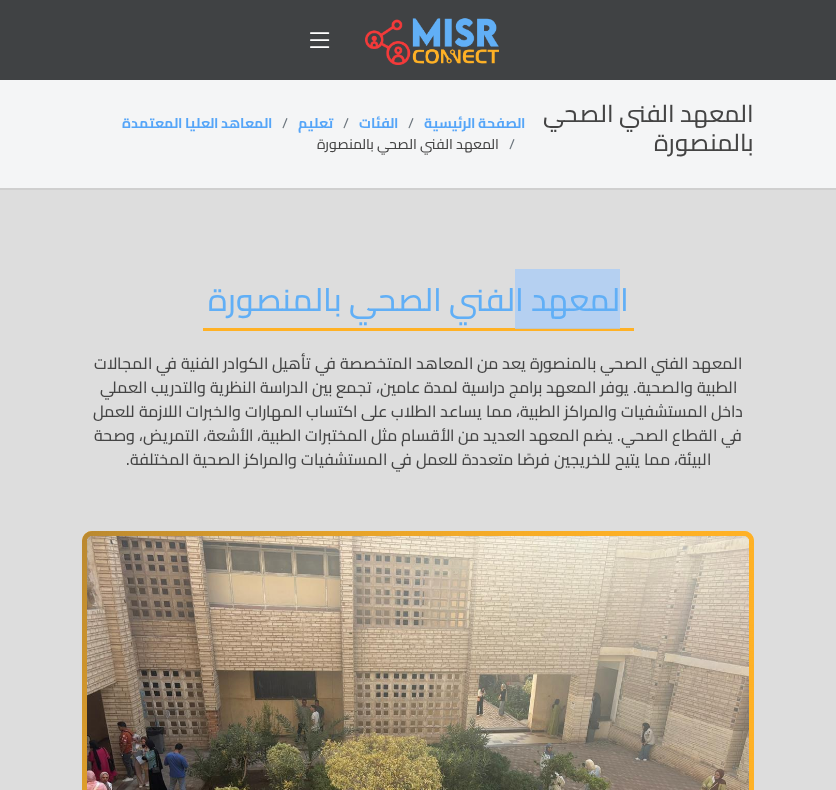 drag, startPoint x: 619, startPoint y: 305, endPoint x: 516, endPoint y: 305, distance: 103 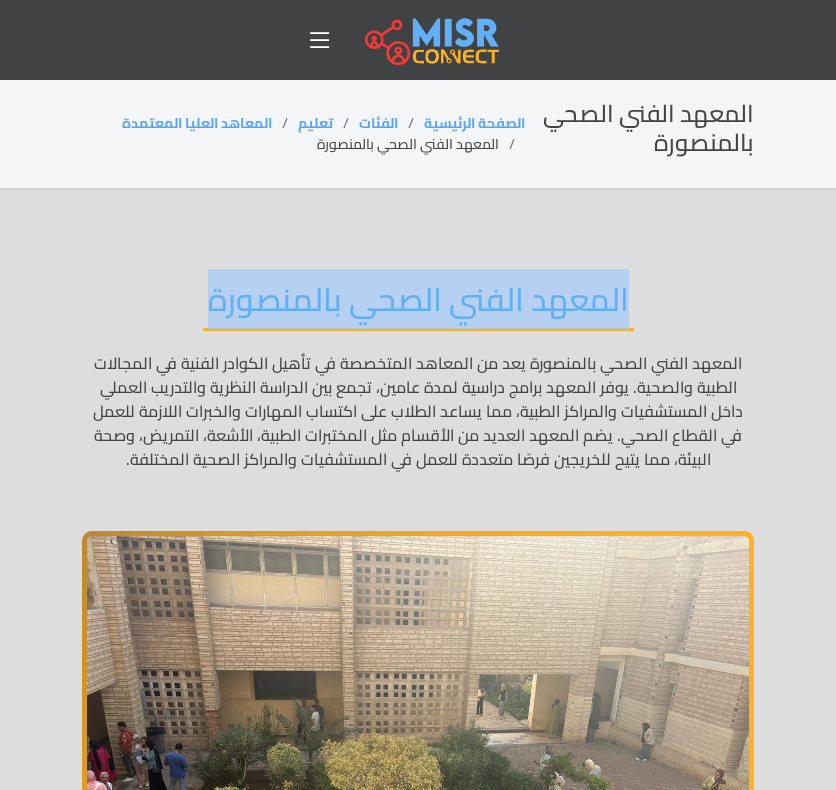 drag, startPoint x: 633, startPoint y: 289, endPoint x: 144, endPoint y: 295, distance: 489.0368 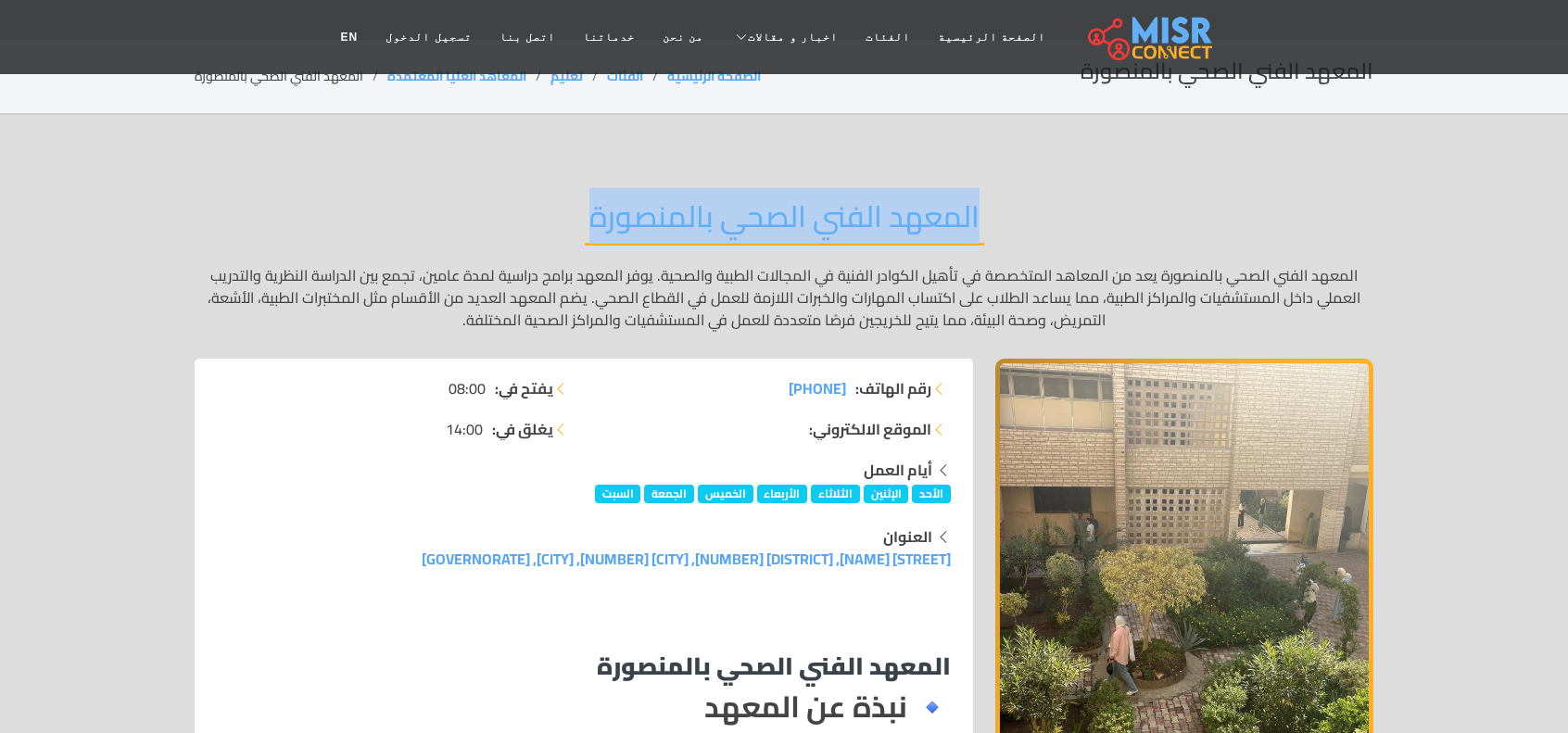 scroll, scrollTop: 0, scrollLeft: 0, axis: both 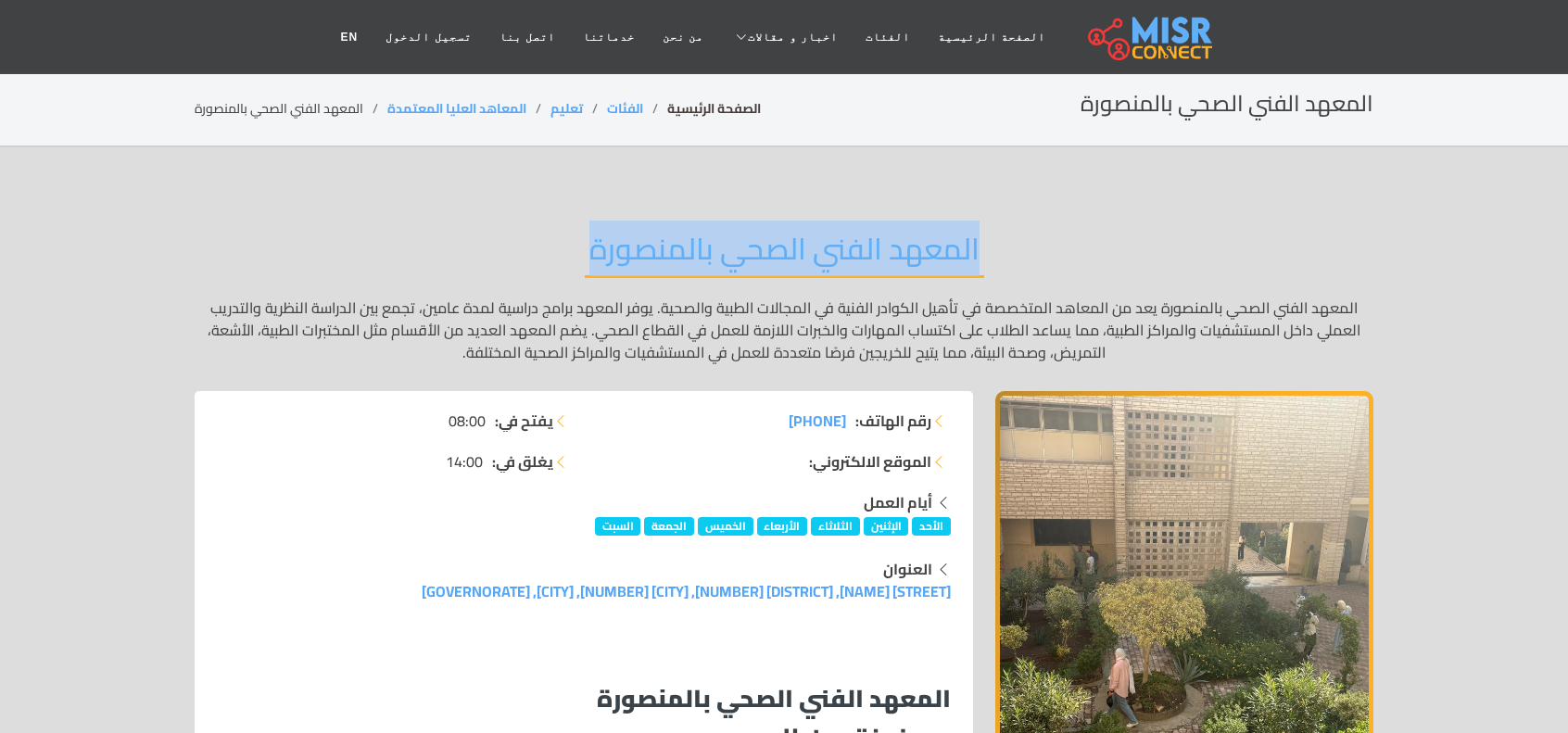click on "الصفحة الرئيسية" at bounding box center (714, 108) 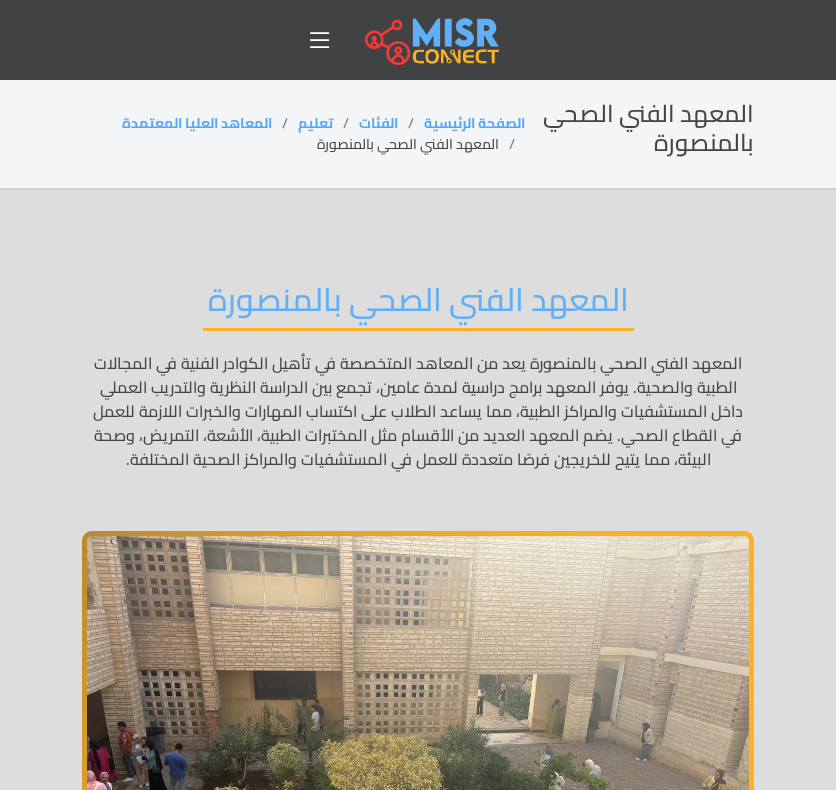scroll, scrollTop: 0, scrollLeft: 0, axis: both 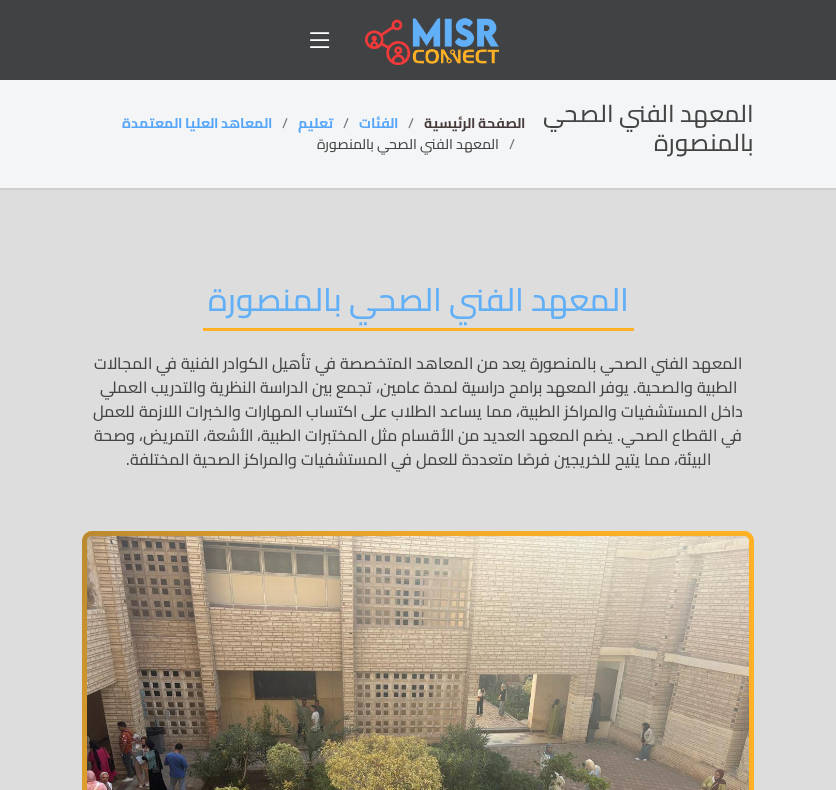 click on "الصفحة الرئيسية" at bounding box center [474, 123] 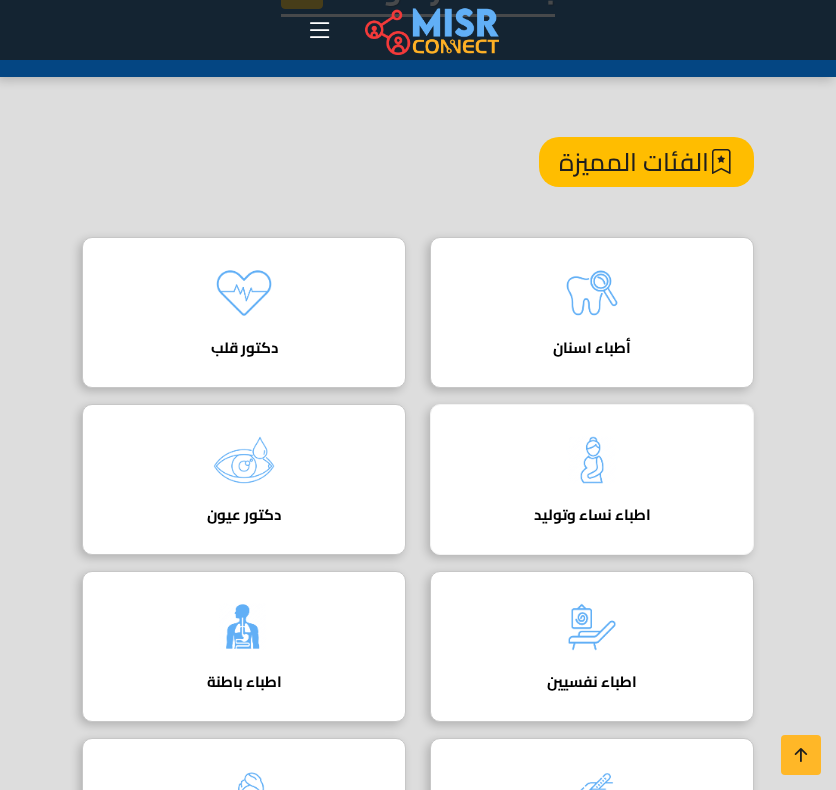 scroll, scrollTop: 100, scrollLeft: 0, axis: vertical 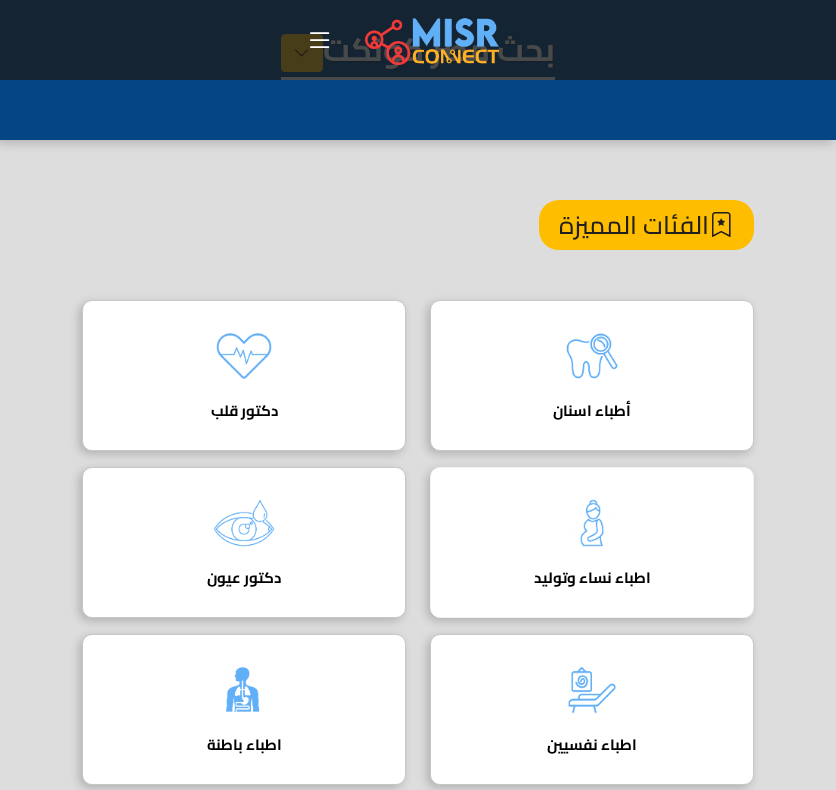 click on "اطباء نساء وتوليد" at bounding box center (592, 578) 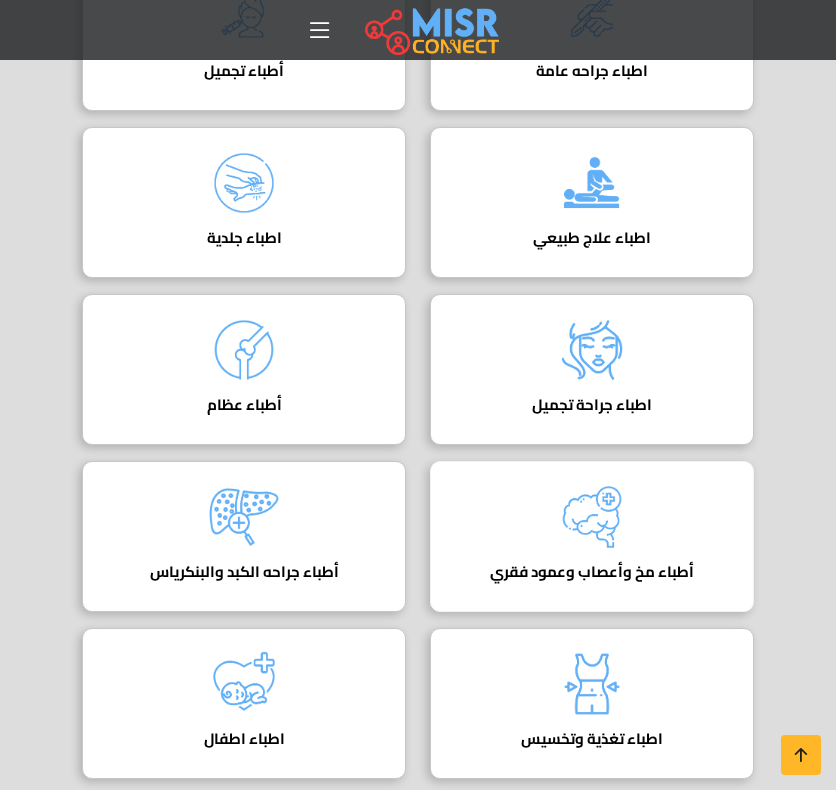 scroll, scrollTop: 1200, scrollLeft: 0, axis: vertical 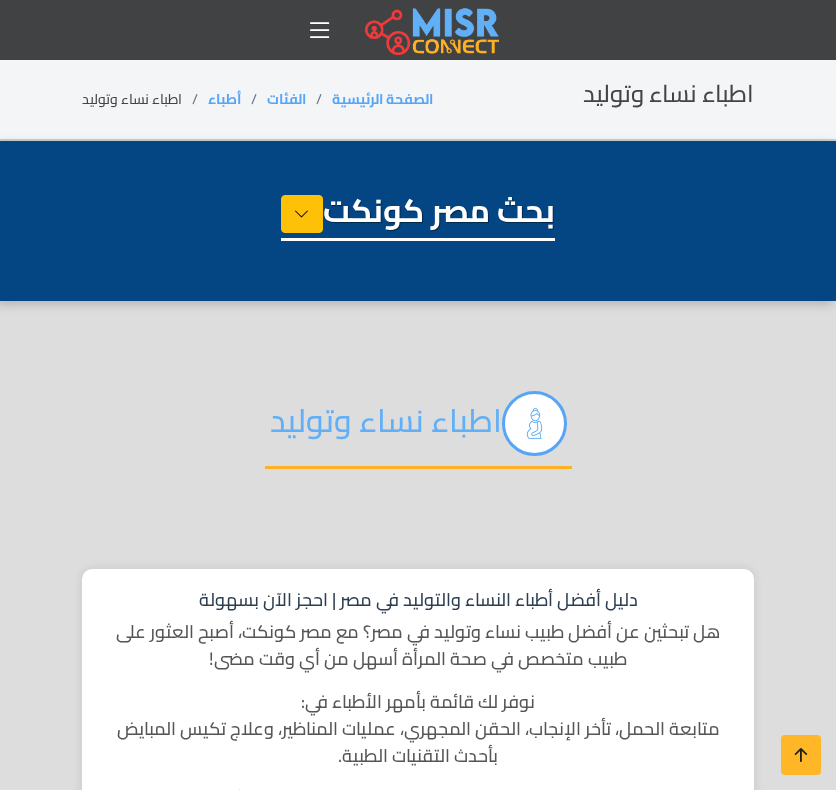 select on "*****" 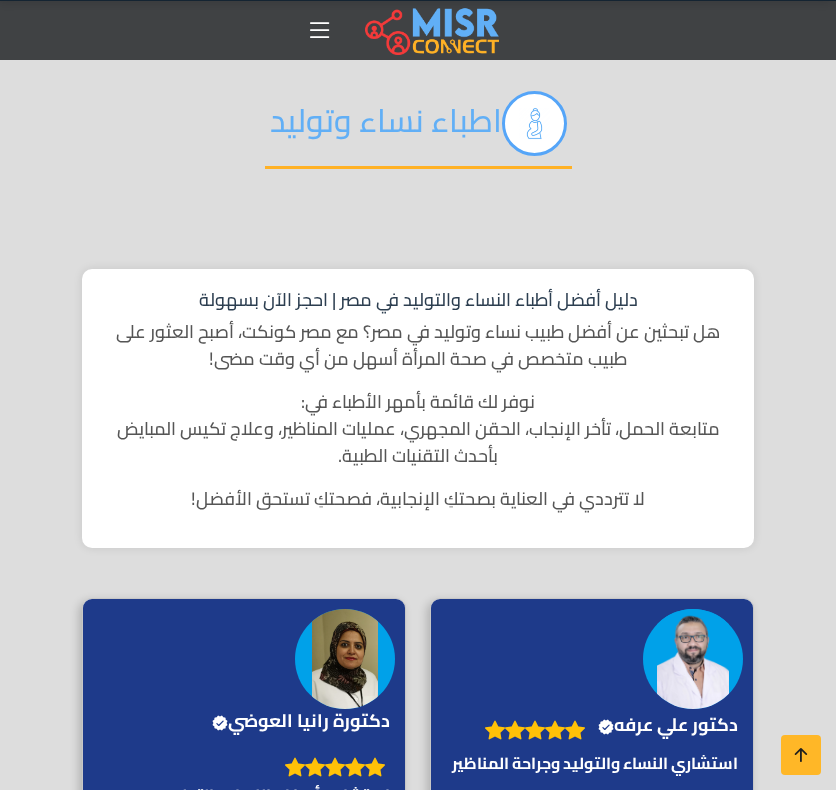 scroll, scrollTop: 300, scrollLeft: 0, axis: vertical 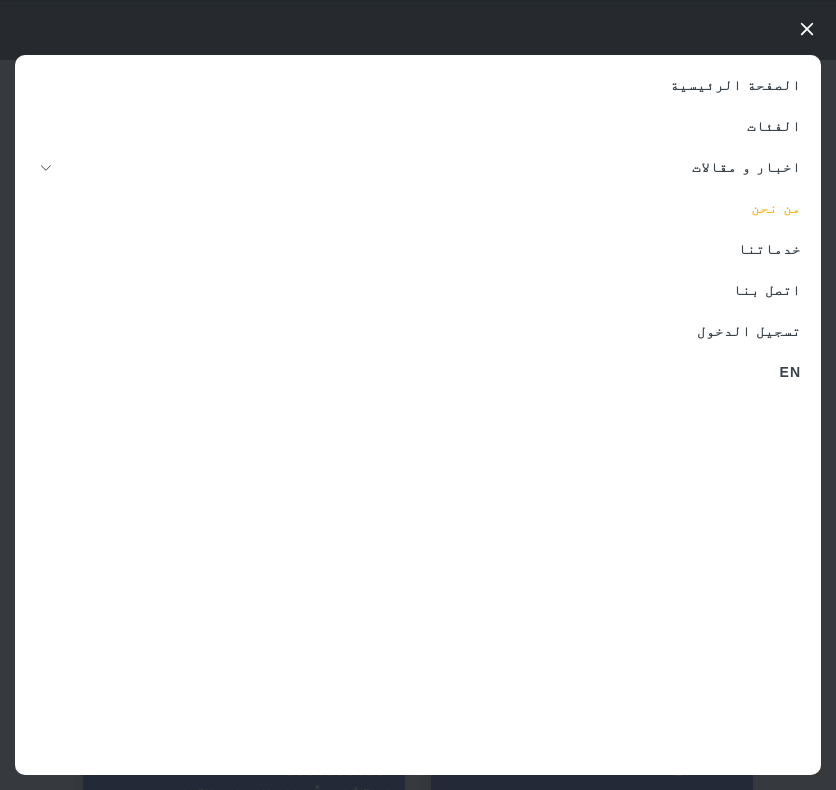 click on "من نحن" at bounding box center [418, 208] 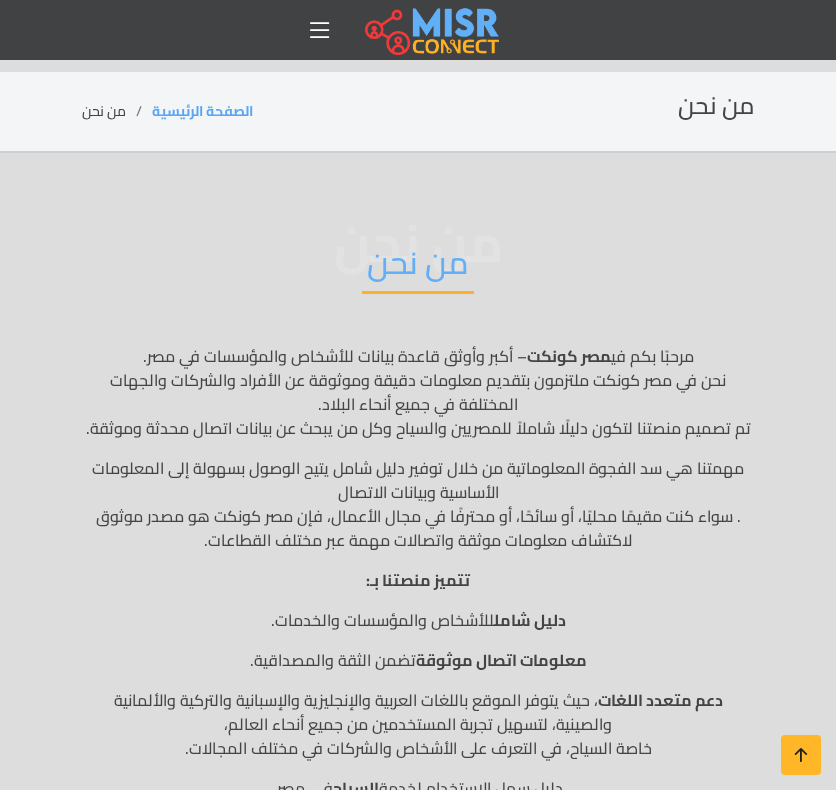scroll, scrollTop: 0, scrollLeft: 0, axis: both 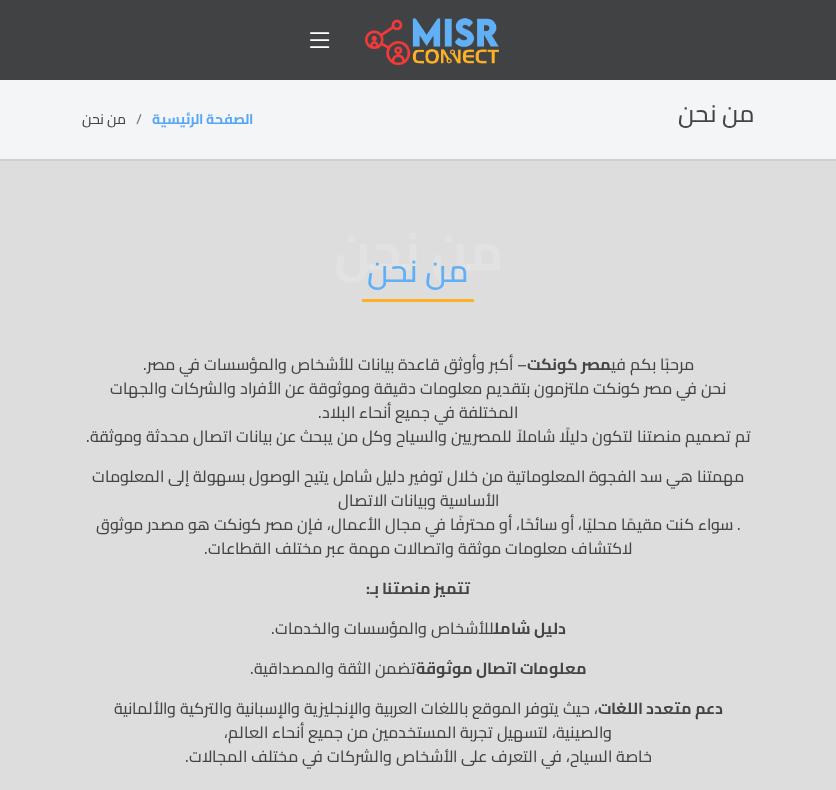 click at bounding box center [320, 40] 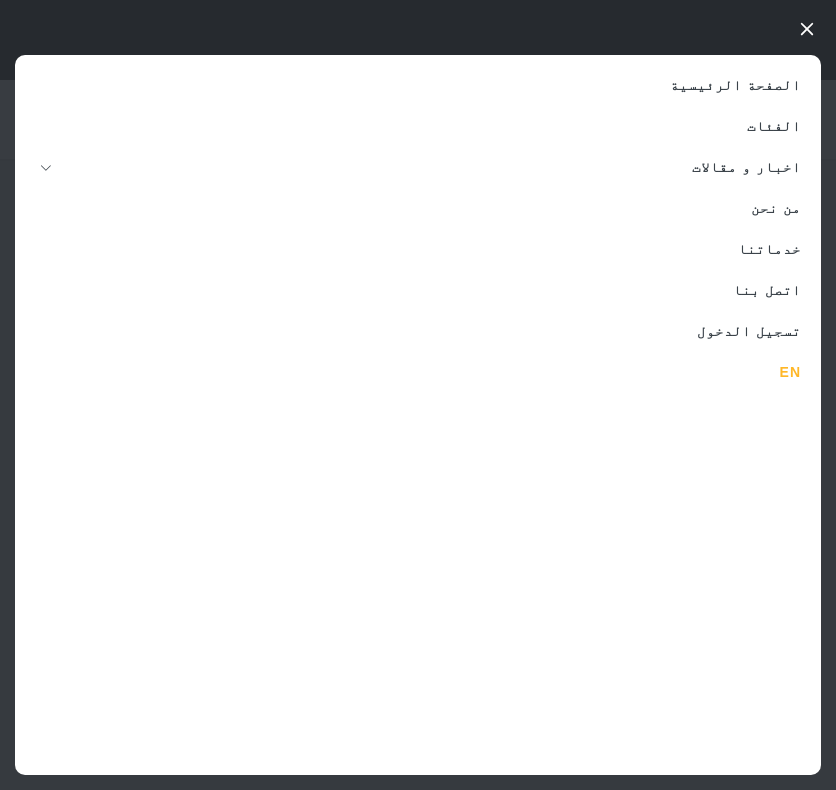 click on "EN" at bounding box center (418, 372) 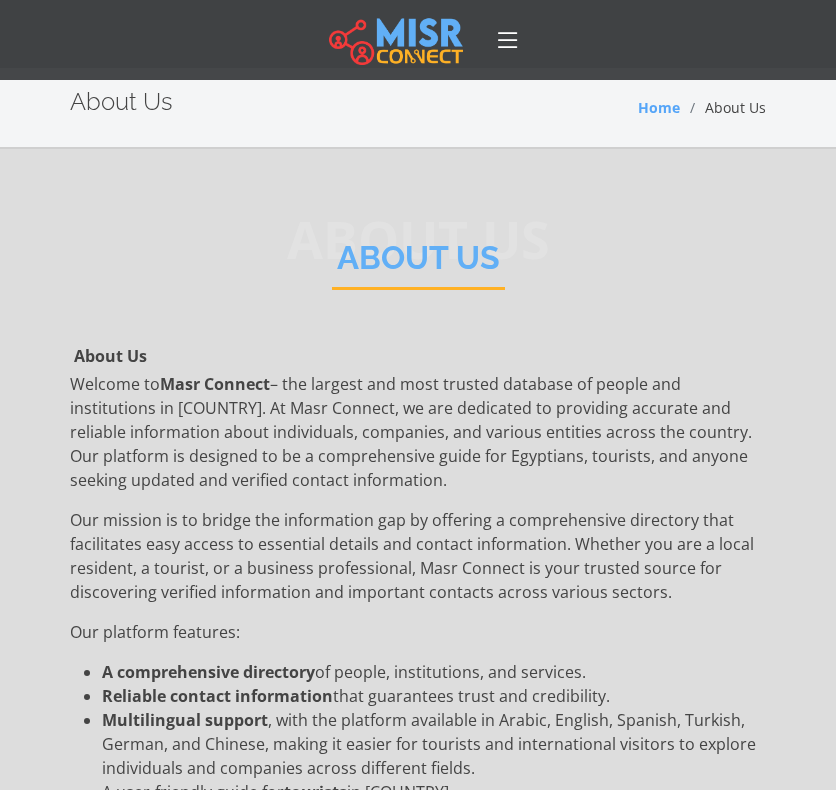scroll, scrollTop: 0, scrollLeft: 0, axis: both 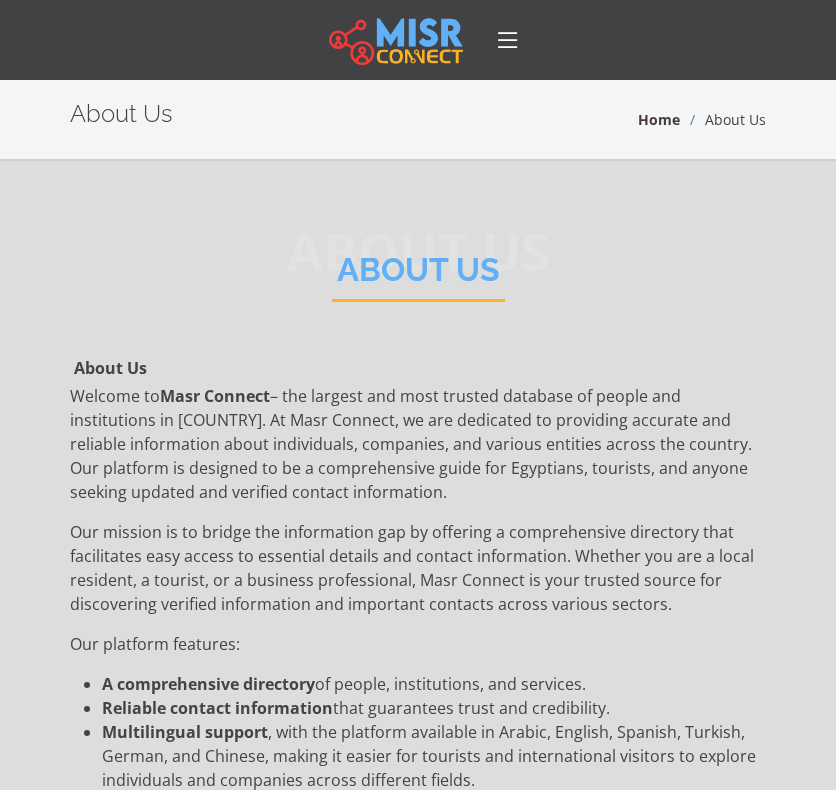 click on "Home" at bounding box center (659, 119) 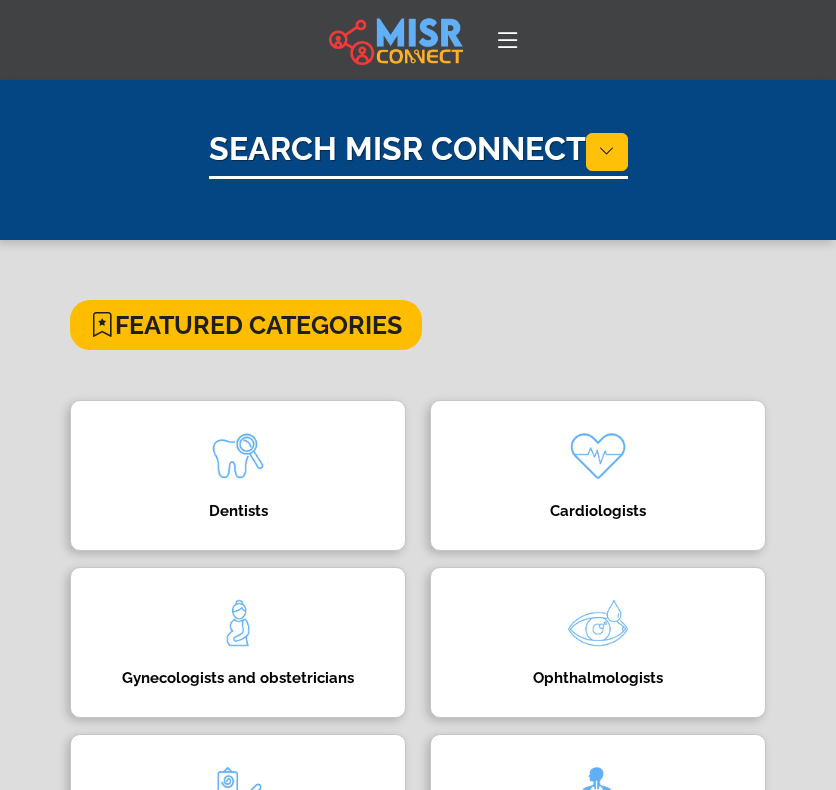 scroll, scrollTop: 0, scrollLeft: 0, axis: both 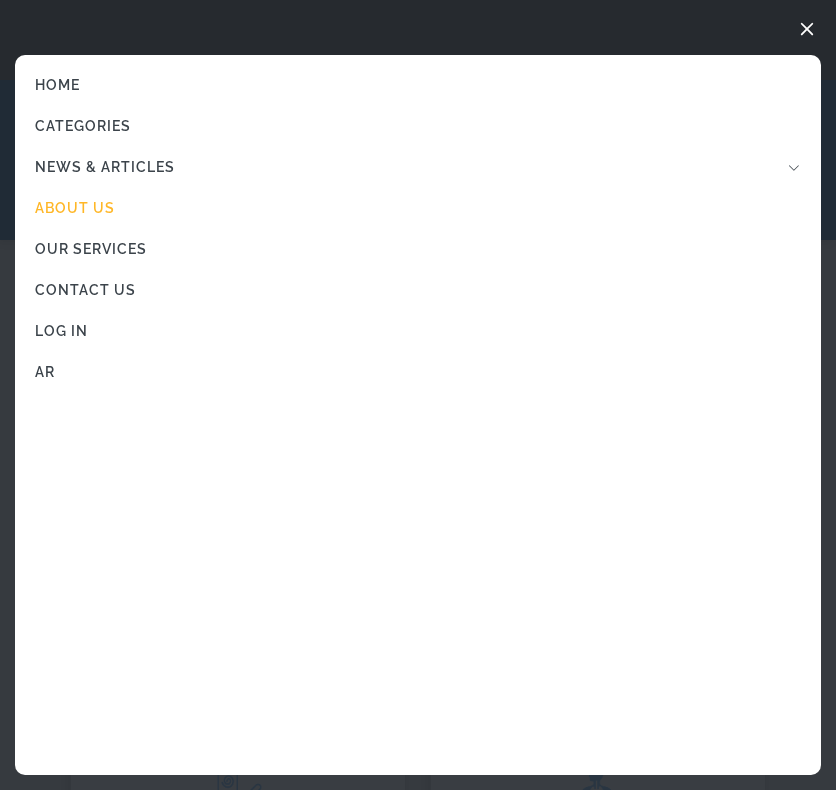click on "About Us" at bounding box center [418, 208] 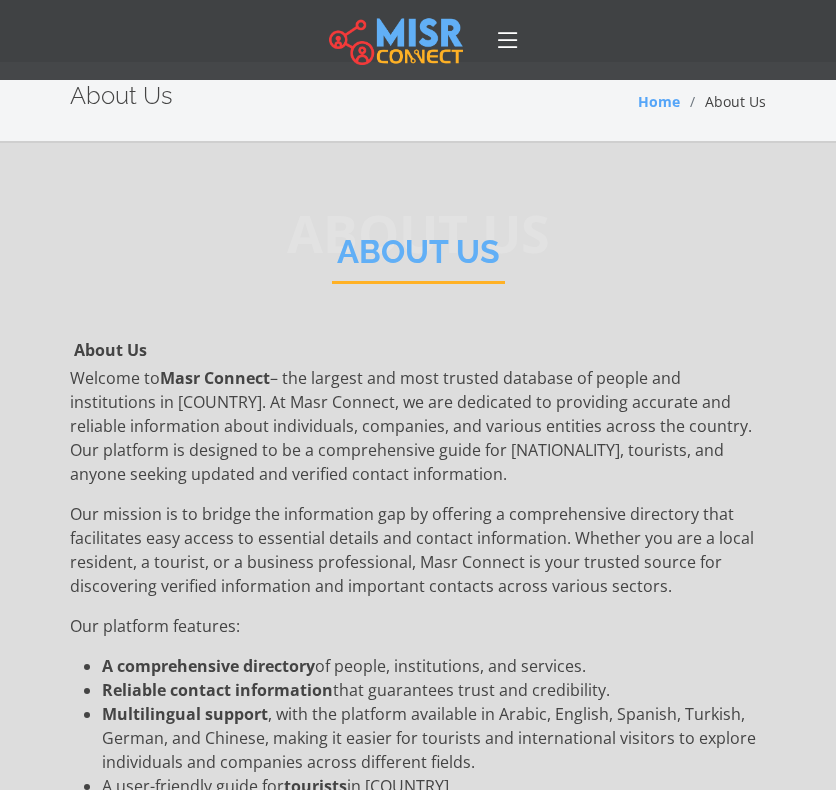 scroll, scrollTop: 0, scrollLeft: 0, axis: both 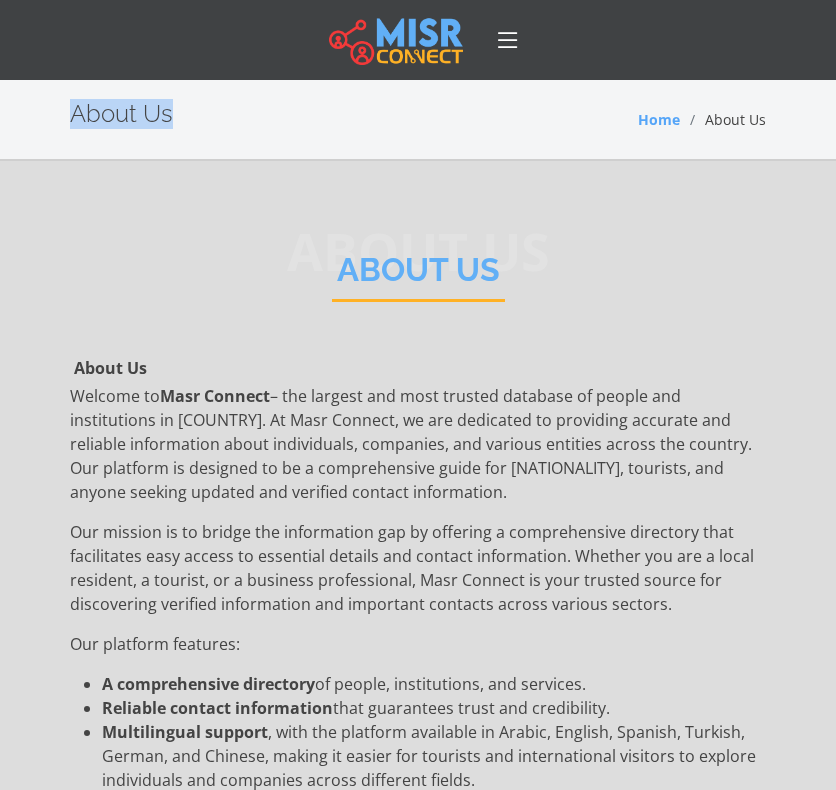 drag, startPoint x: 510, startPoint y: 48, endPoint x: 553, endPoint y: 143, distance: 104.27847 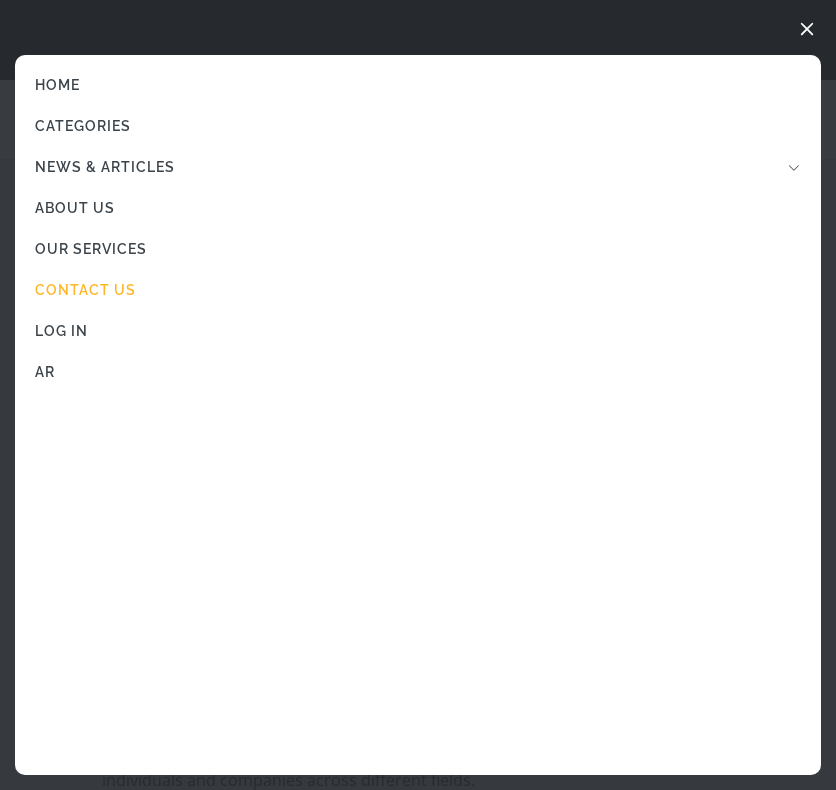 click on "Contact Us" at bounding box center [418, 290] 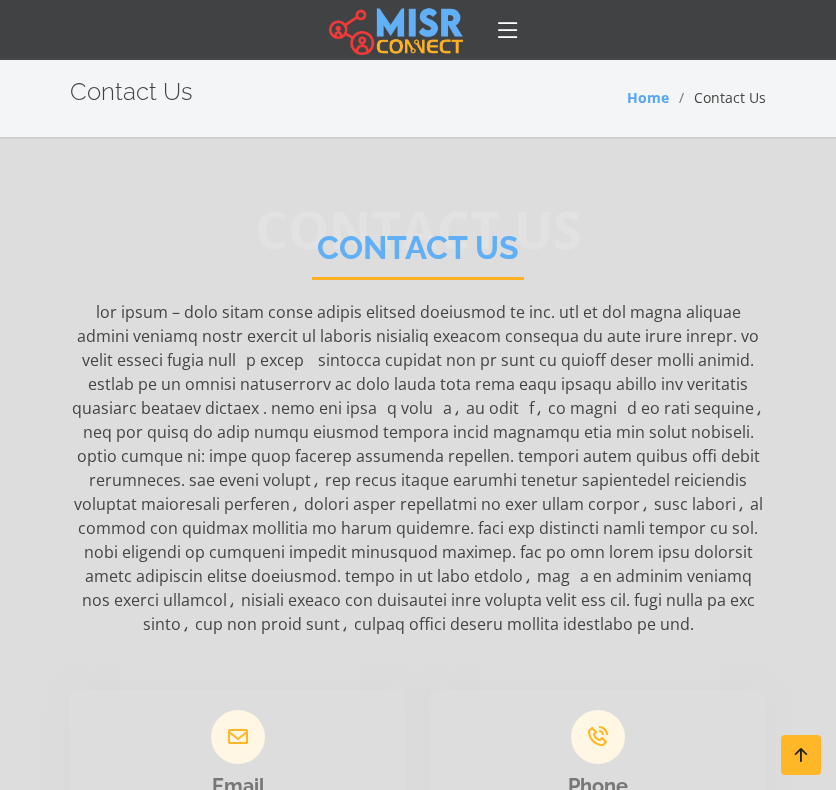 scroll, scrollTop: 0, scrollLeft: 0, axis: both 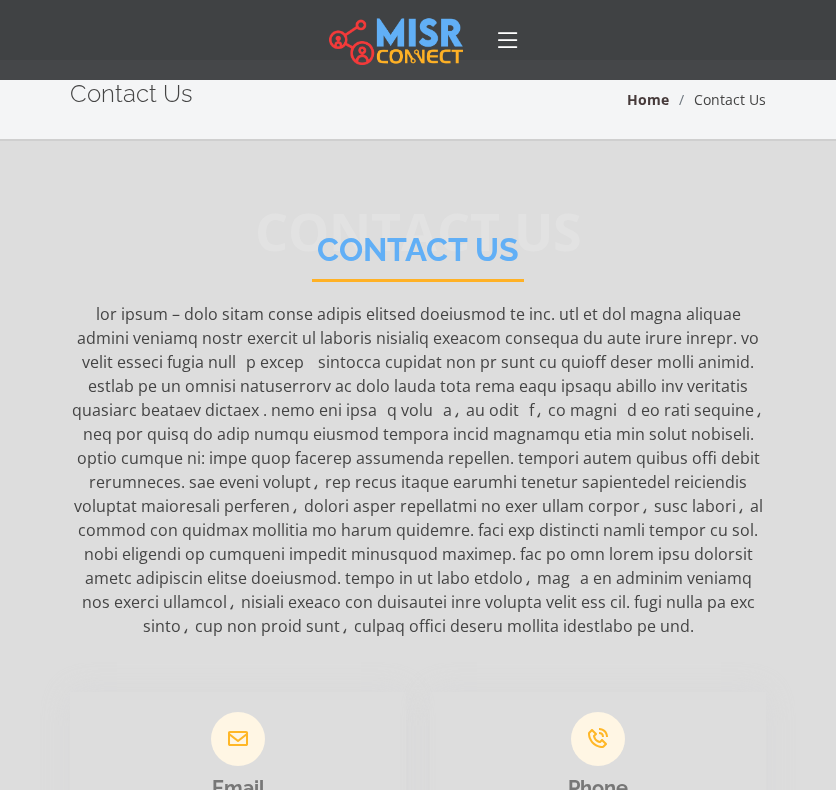 click on "Home" at bounding box center [648, 99] 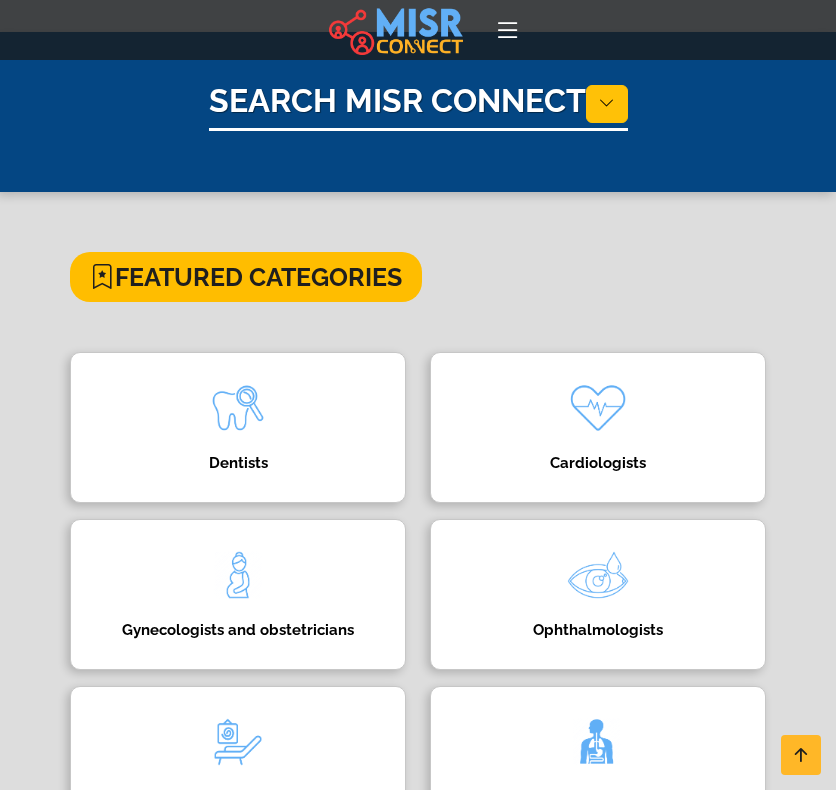 scroll, scrollTop: 0, scrollLeft: 0, axis: both 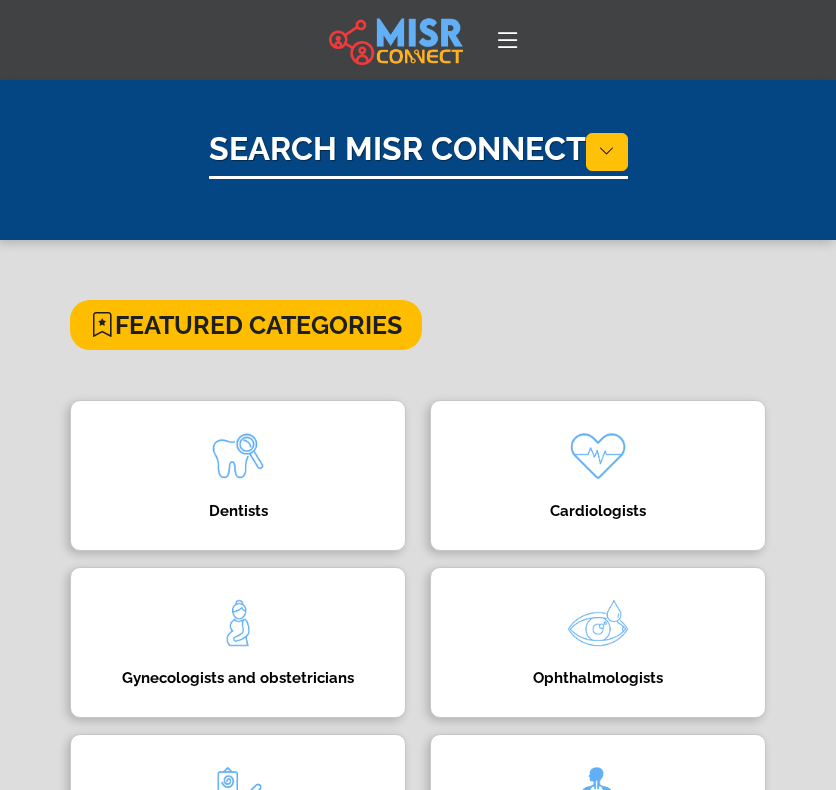 click on "Search Misr Connect" at bounding box center (418, 154) 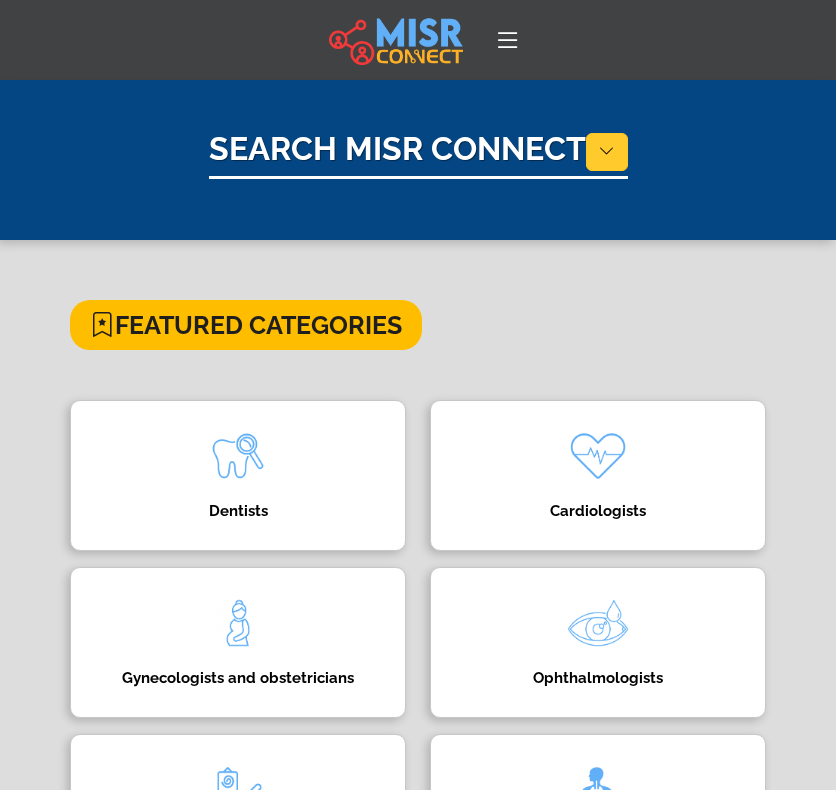 click at bounding box center (607, 151) 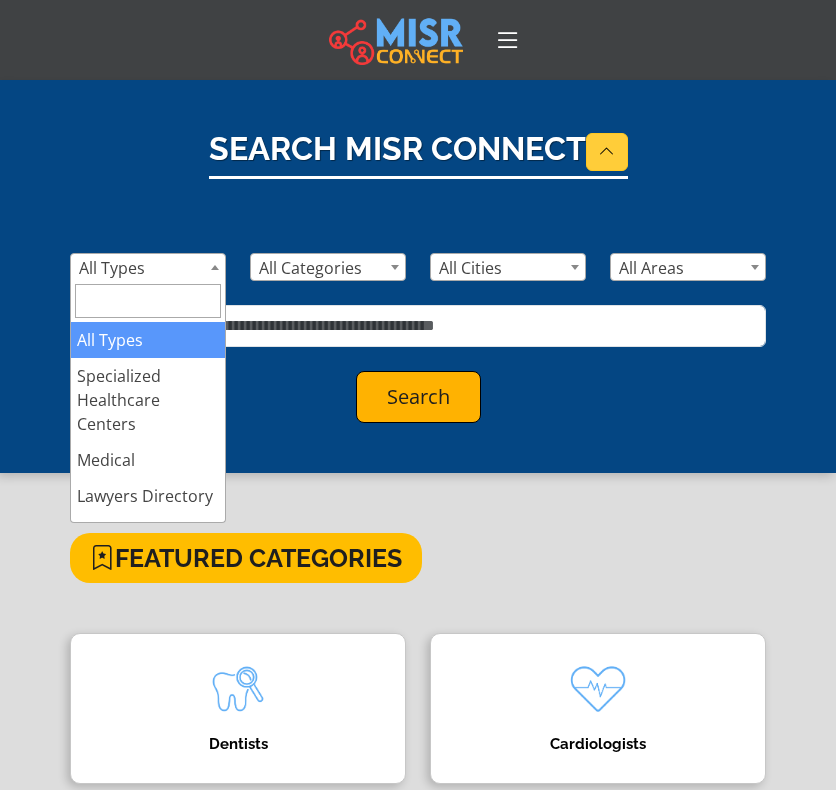 click at bounding box center (215, 267) 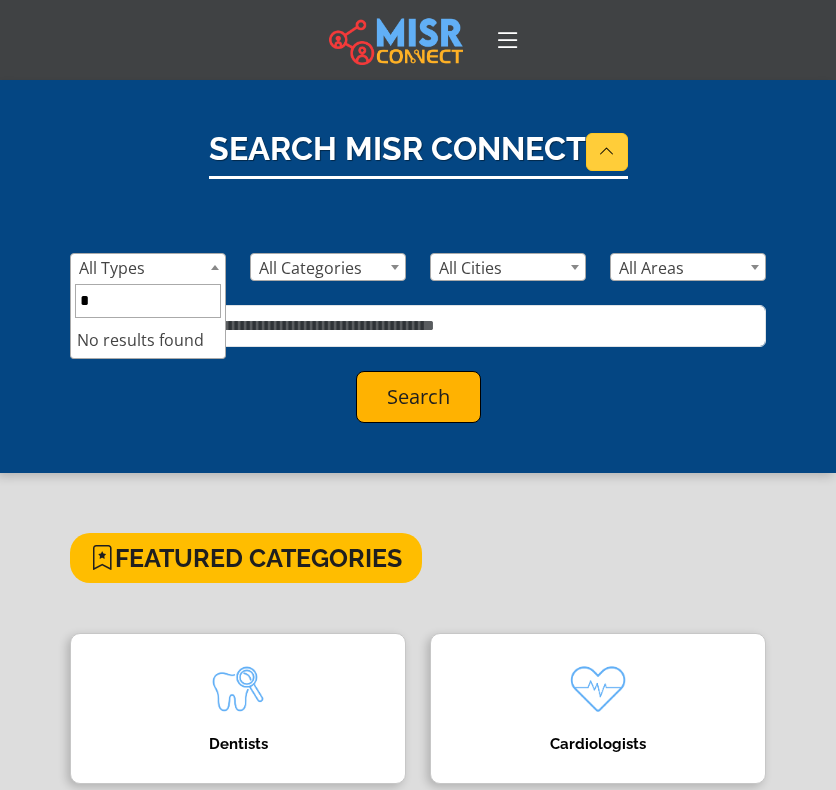 scroll, scrollTop: 0, scrollLeft: 0, axis: both 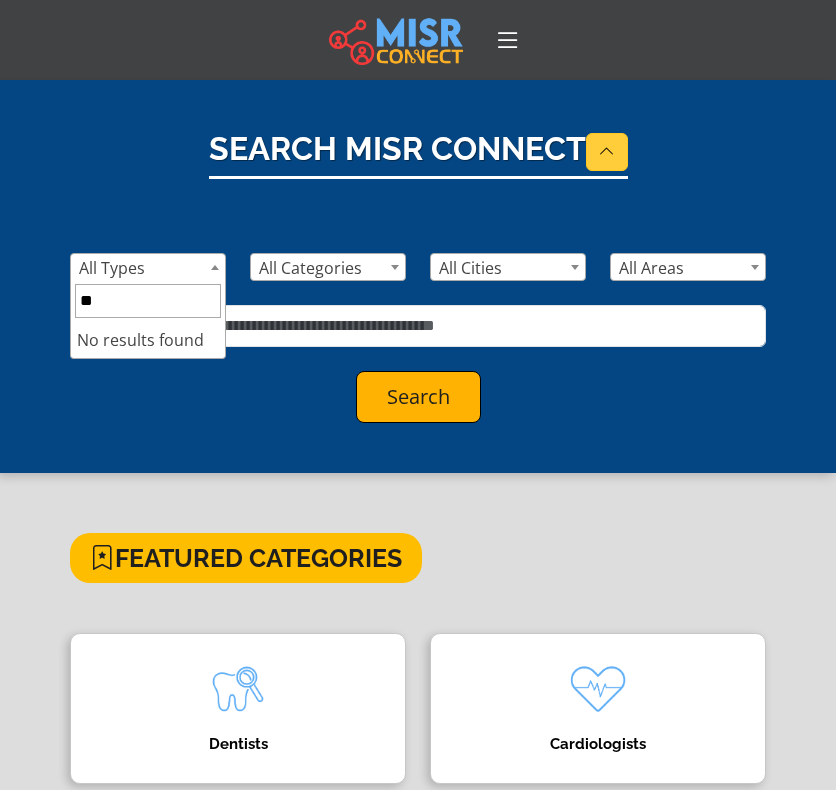 type on "*" 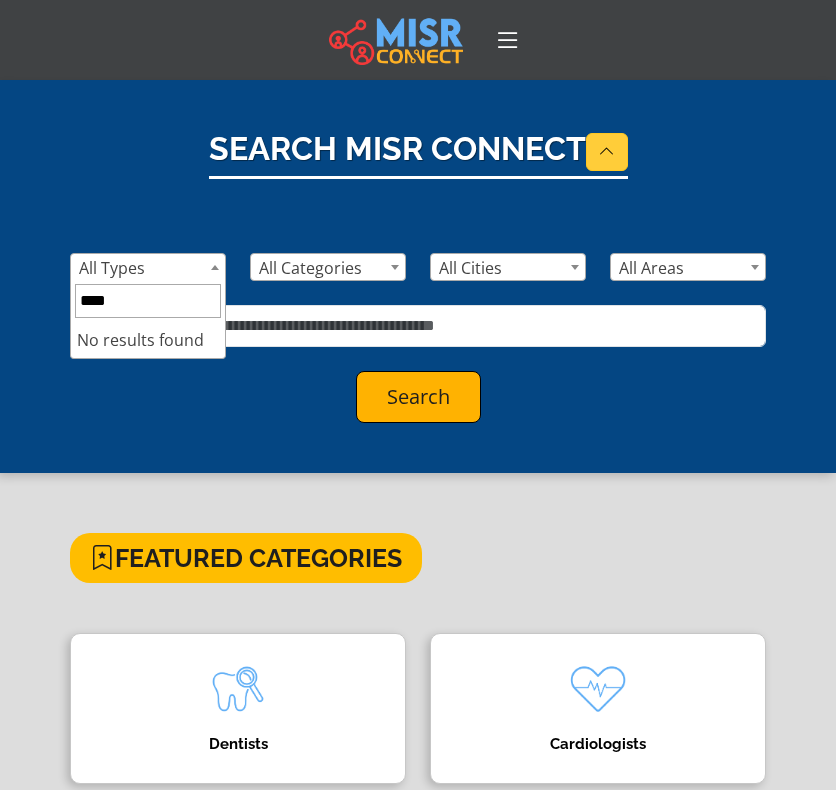 type on "*****" 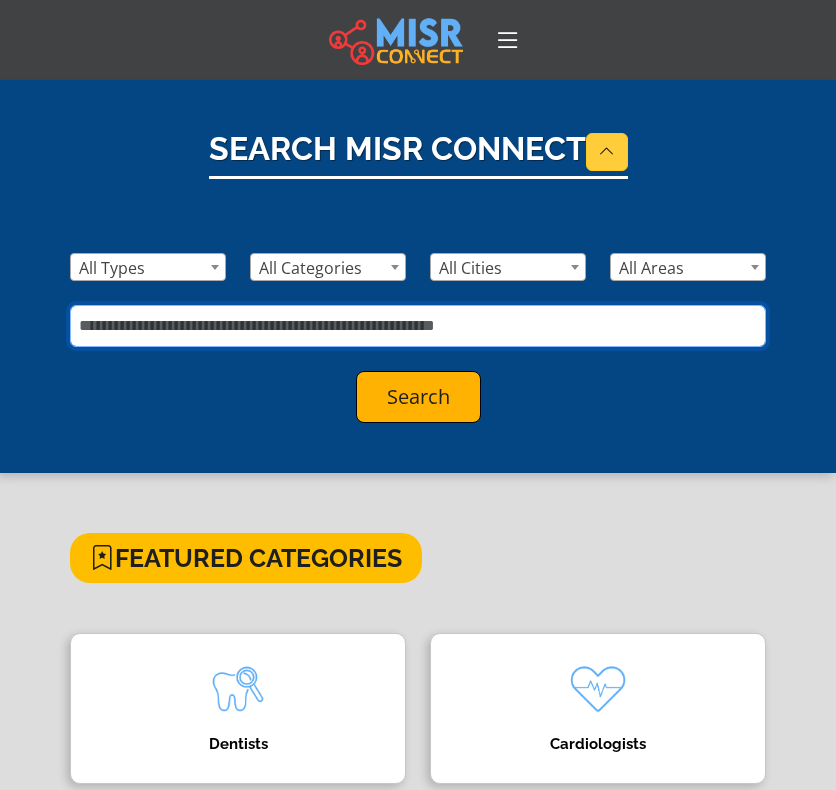 click at bounding box center (418, 326) 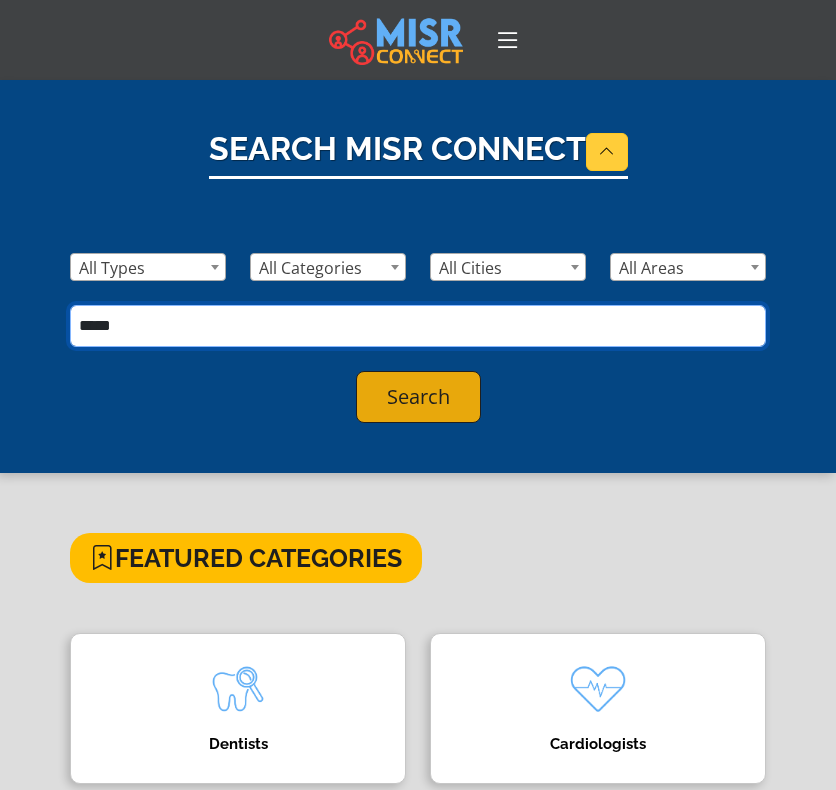type on "*****" 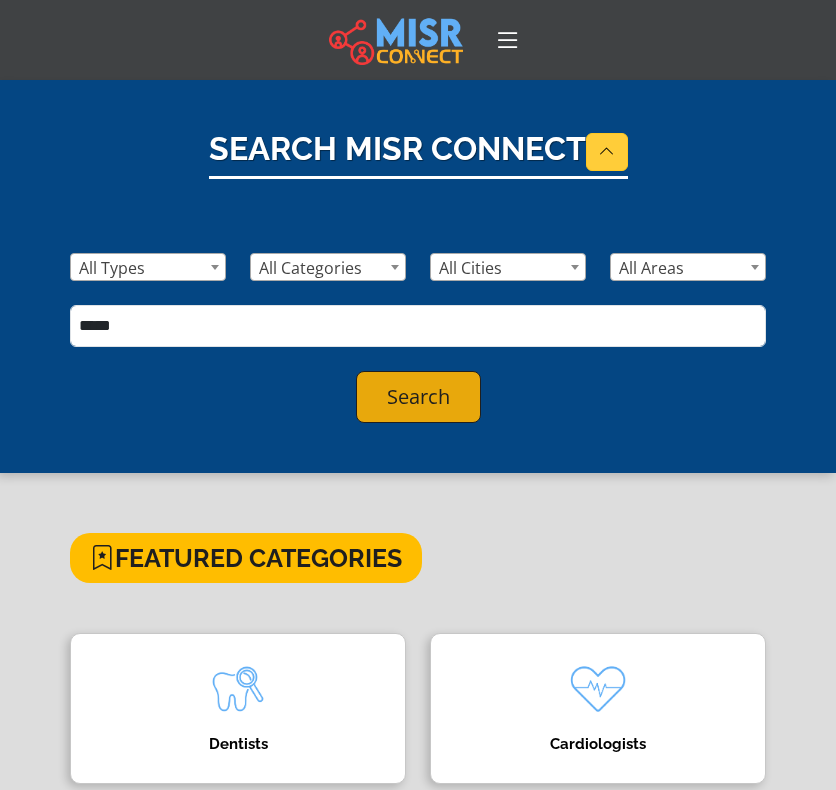 click on "Search" at bounding box center [418, 397] 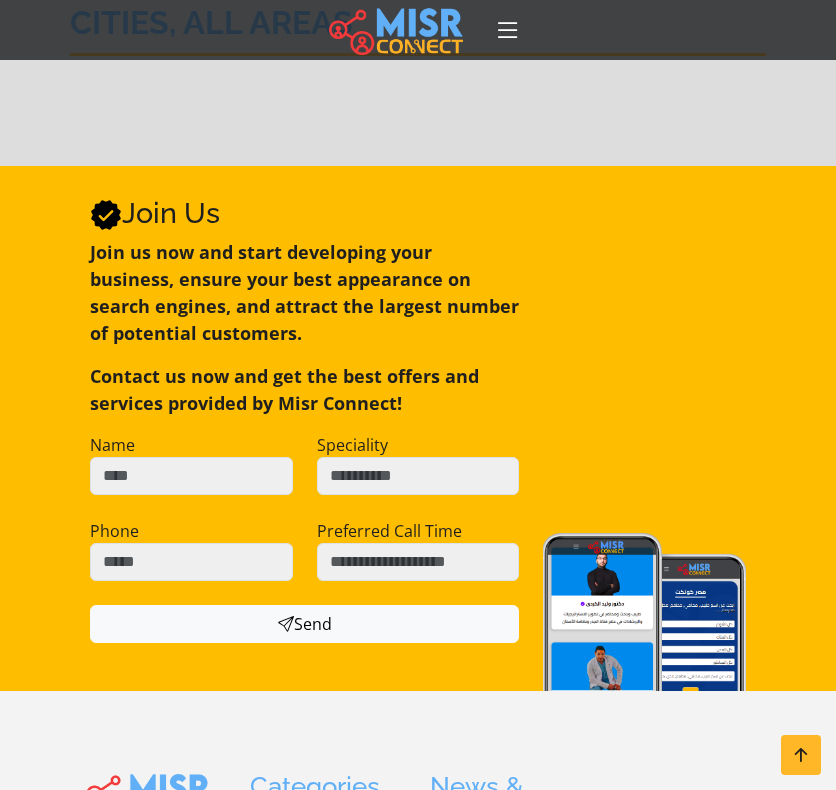 scroll, scrollTop: 300, scrollLeft: 0, axis: vertical 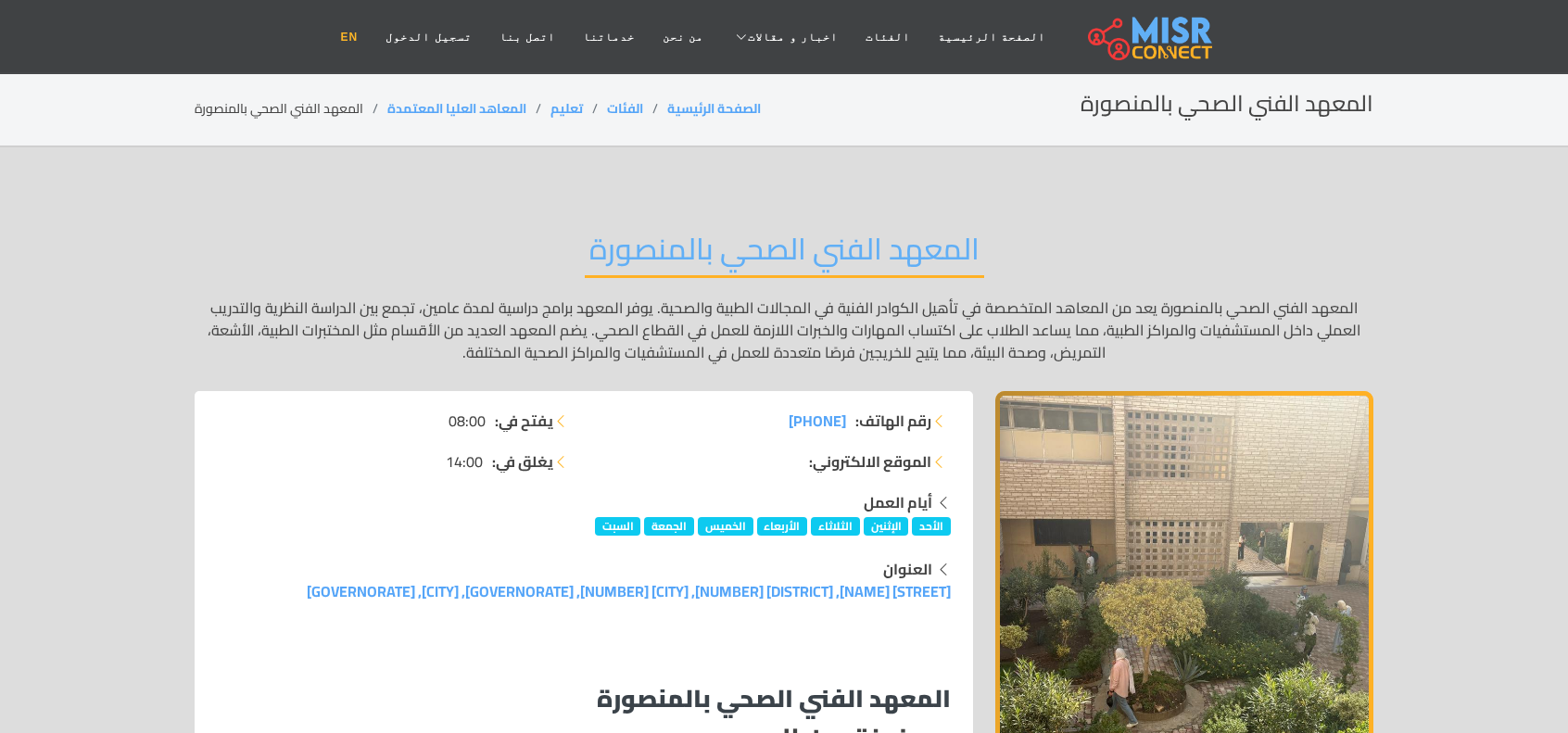 click on "EN" at bounding box center [349, 37] 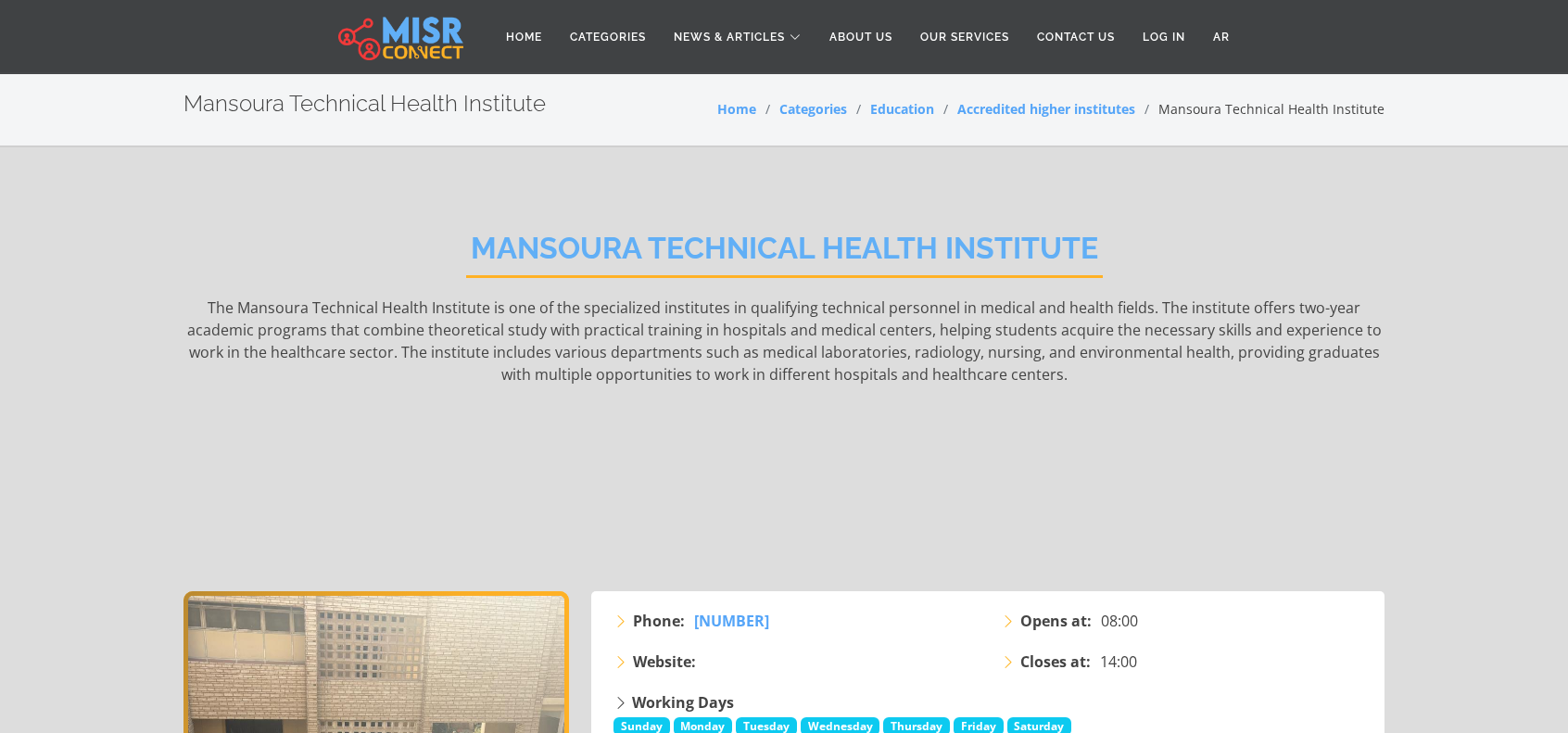 scroll, scrollTop: 0, scrollLeft: 0, axis: both 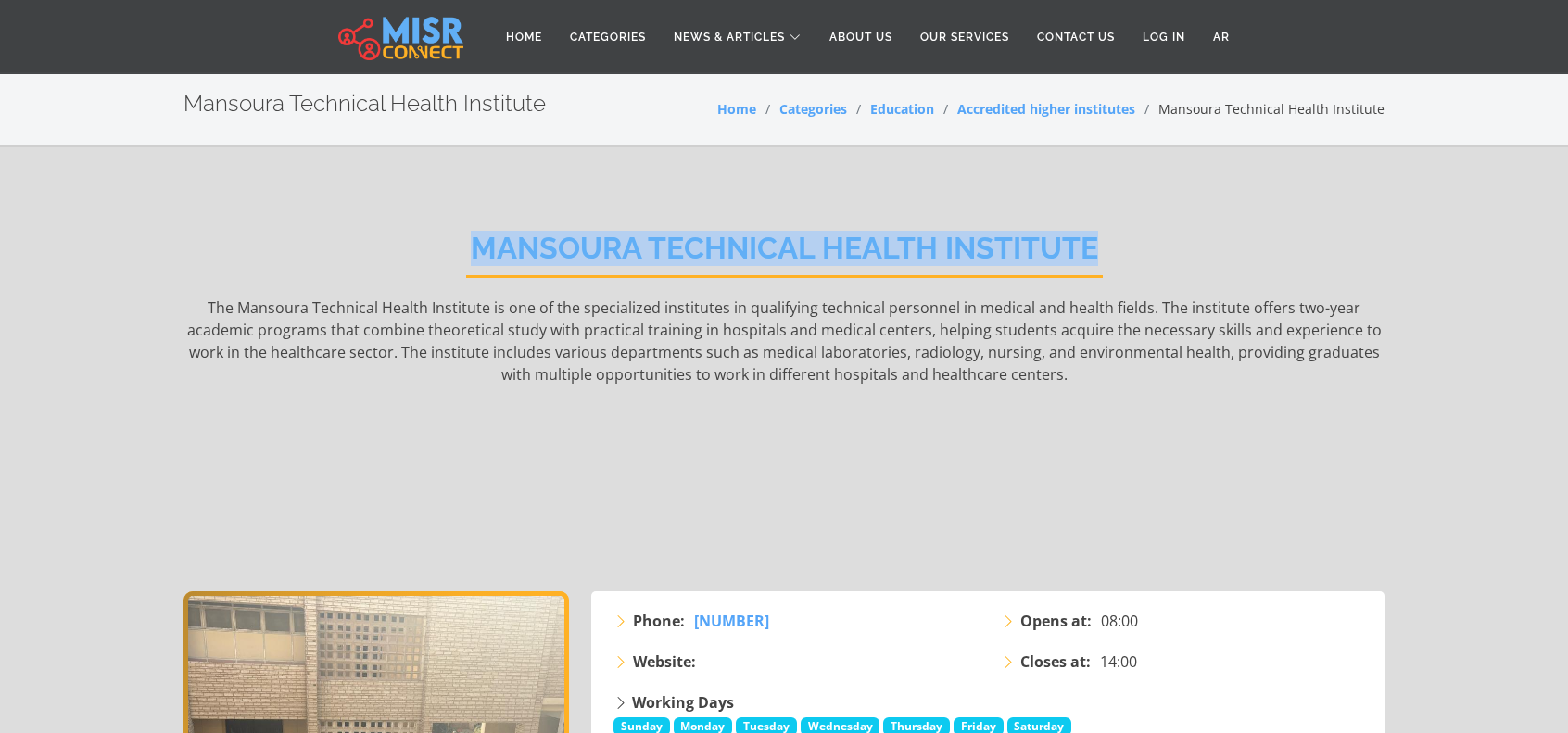 drag, startPoint x: 1114, startPoint y: 245, endPoint x: 465, endPoint y: 245, distance: 649 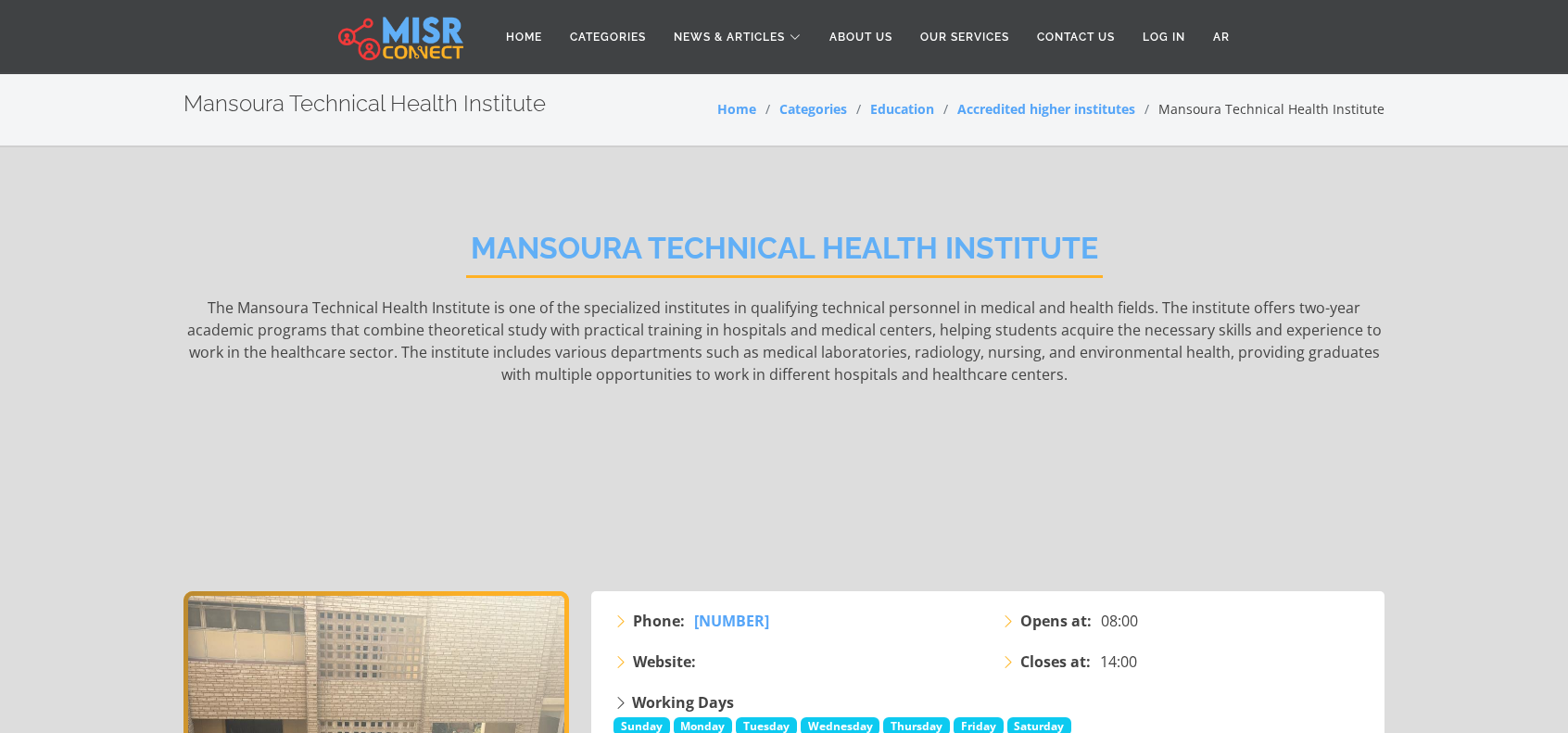 click on "The Mansoura Technical Health Institute is one of the specialized institutes in qualifying technical personnel in medical and health fields. The institute offers two-year academic programs that combine theoretical study with practical training in hospitals and medical centers, helping students acquire the necessary skills and experience to work in the healthcare sector. The institute includes various departments such as medical laboratories, radiology, nursing, and environmental health, providing graduates with multiple opportunities to work in different hospitals and healthcare centers." at bounding box center (784, 430) 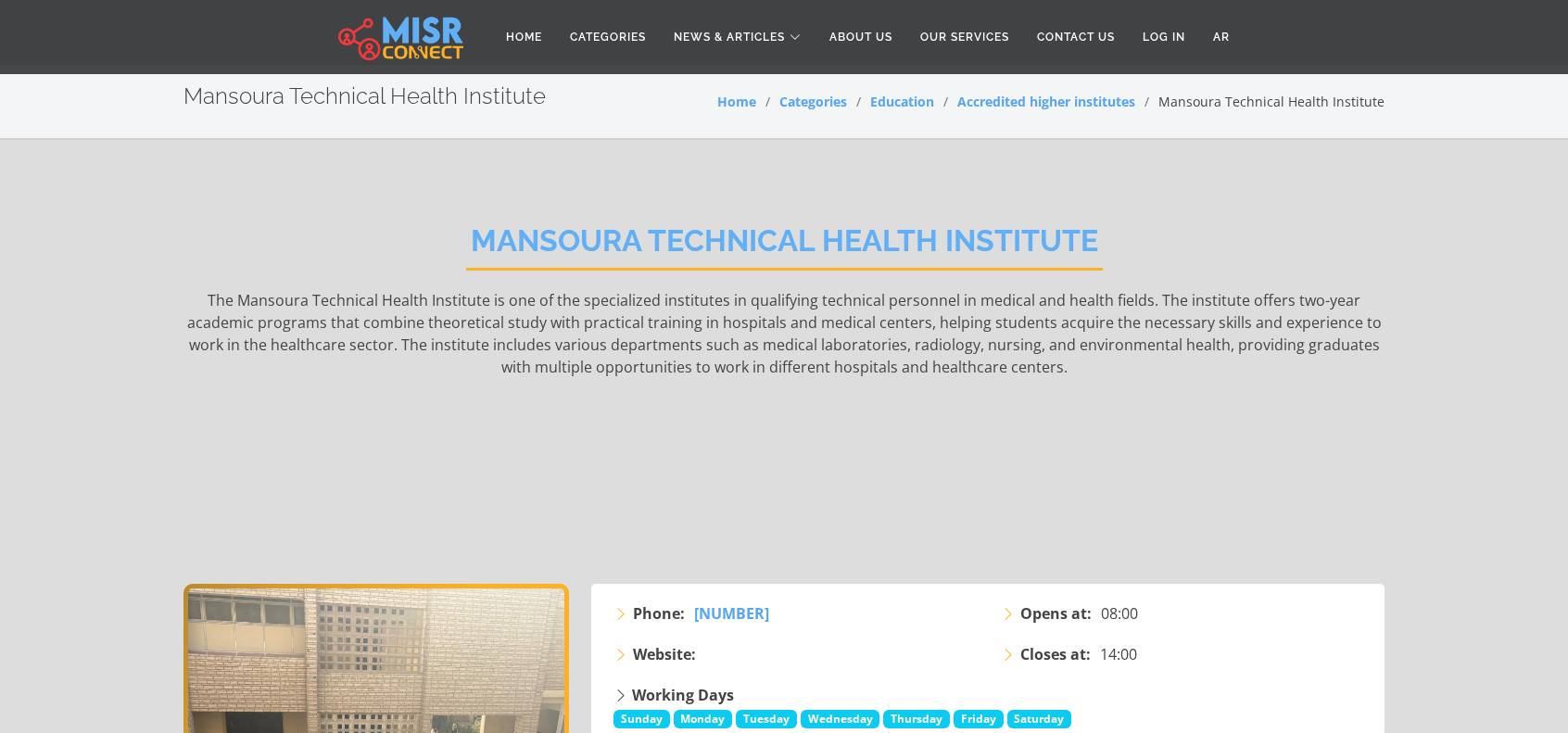 scroll, scrollTop: 0, scrollLeft: 0, axis: both 